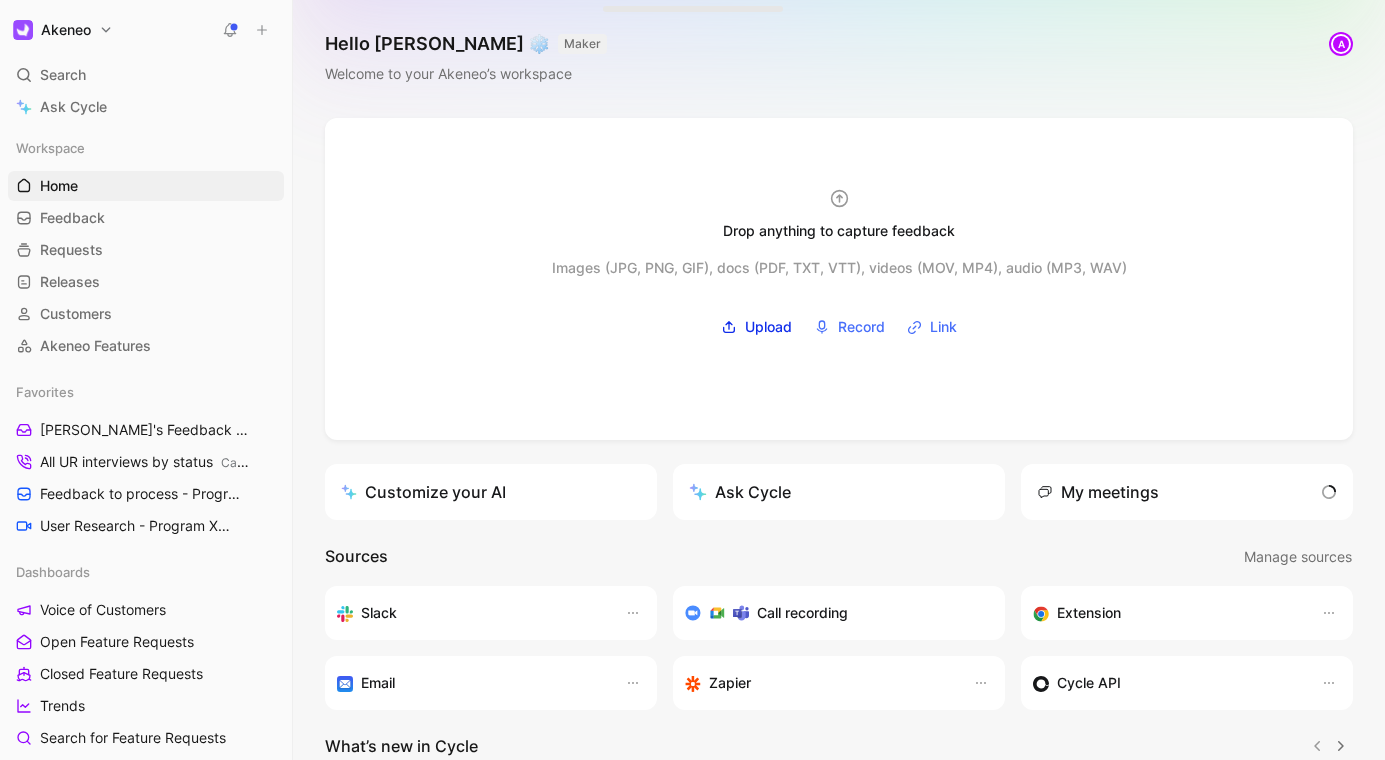 scroll, scrollTop: 0, scrollLeft: 0, axis: both 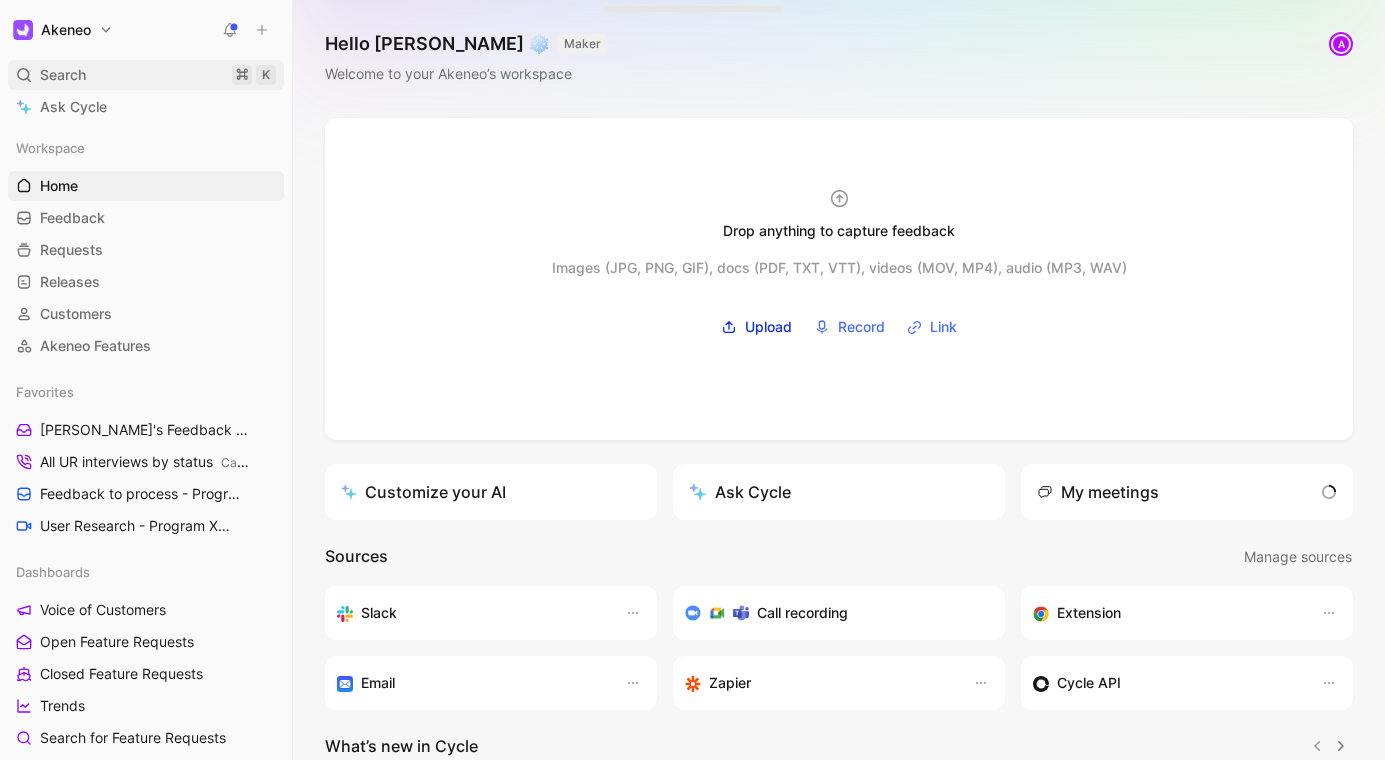 click on "Search ⌘ K" at bounding box center (146, 75) 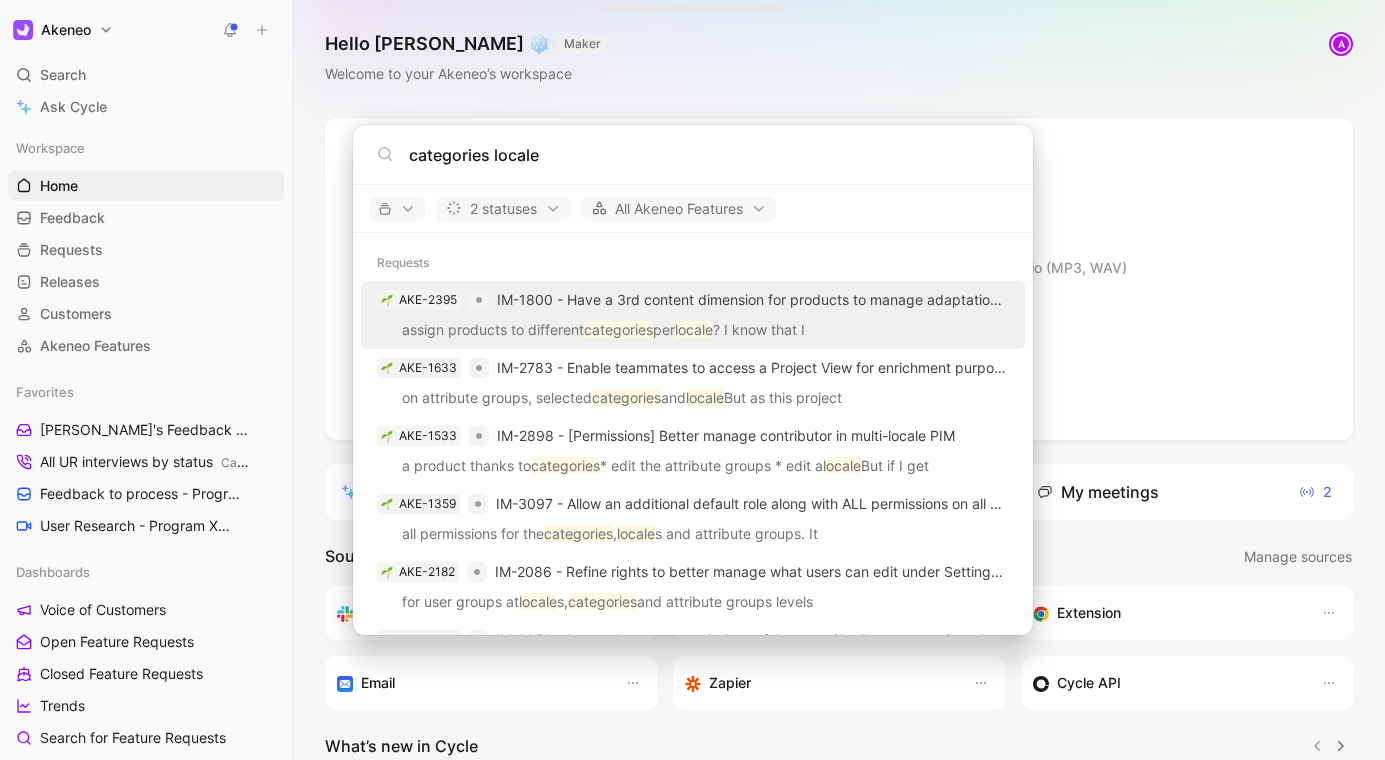 type on "categories locale" 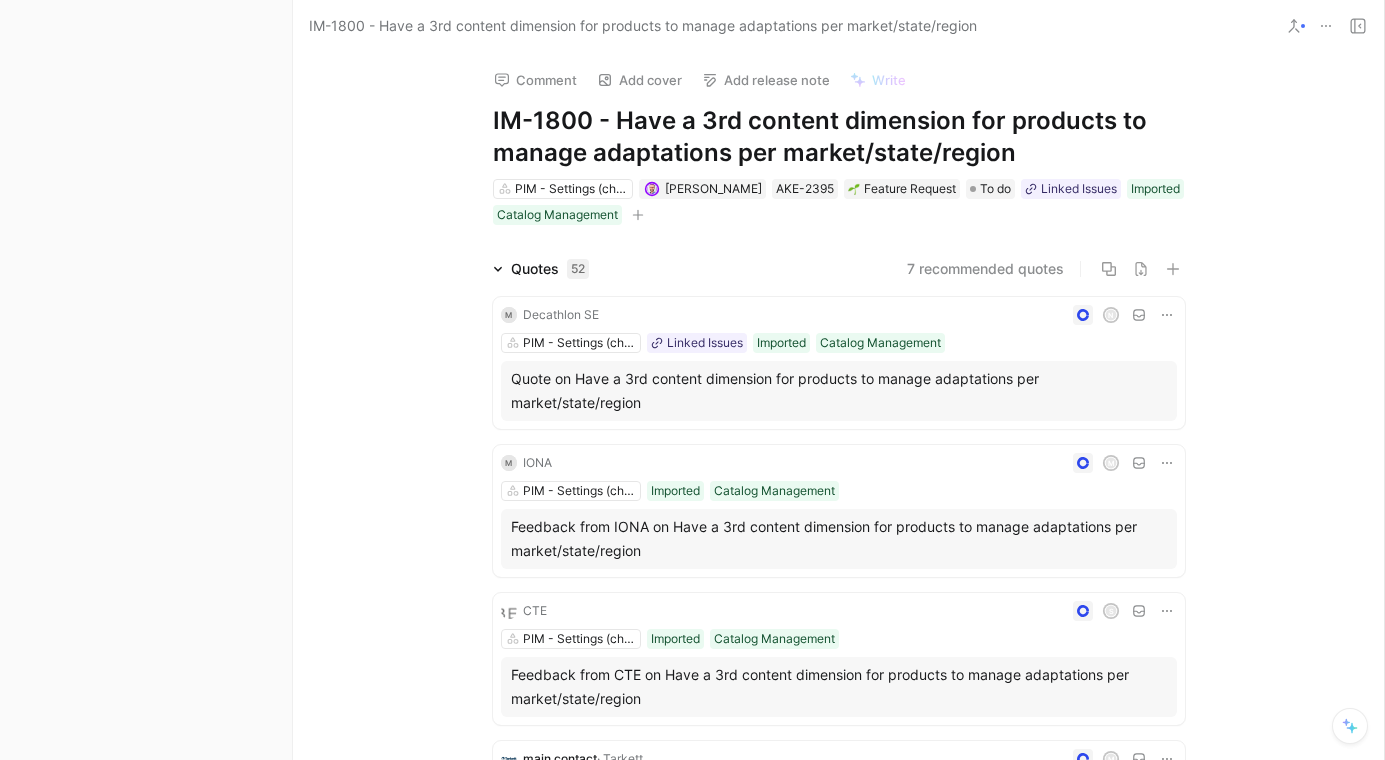 scroll, scrollTop: 0, scrollLeft: 0, axis: both 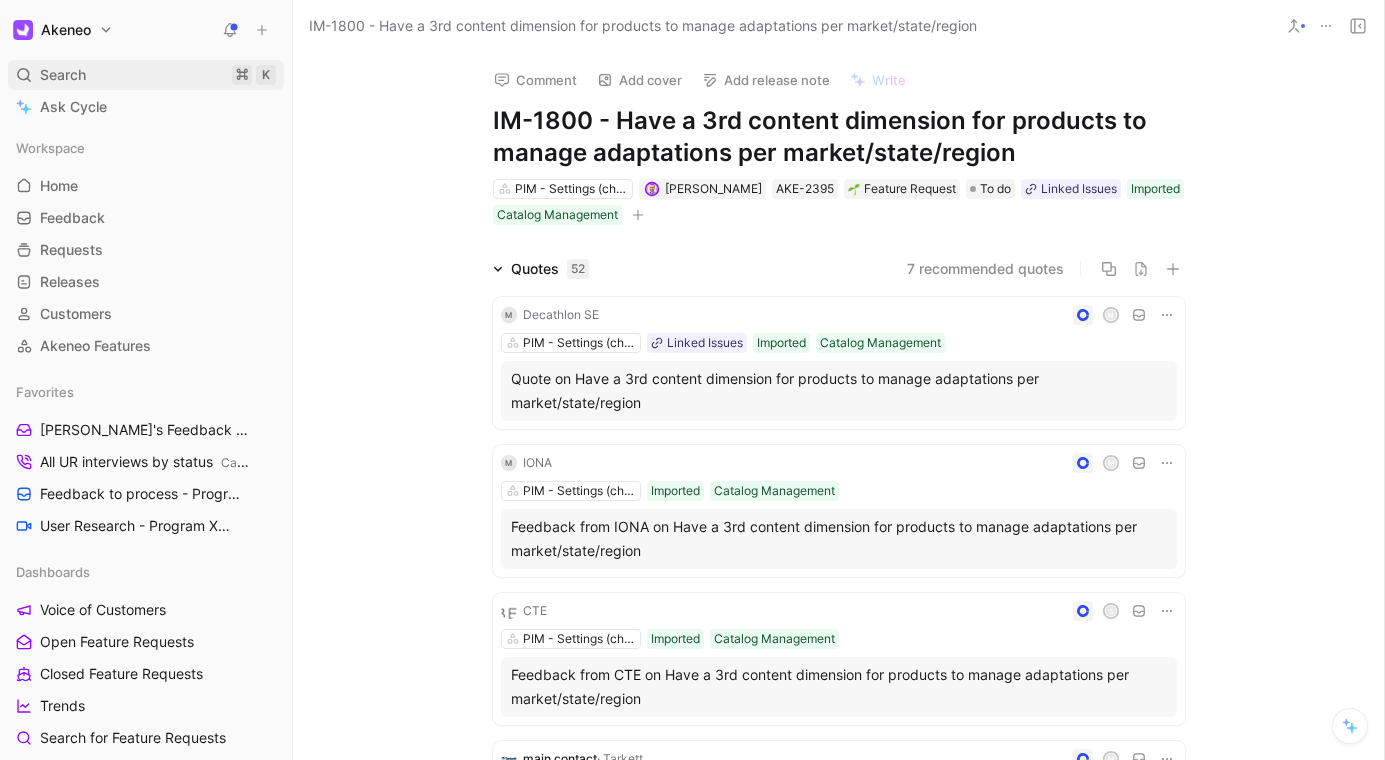 click on "Search ⌘ K" at bounding box center [146, 75] 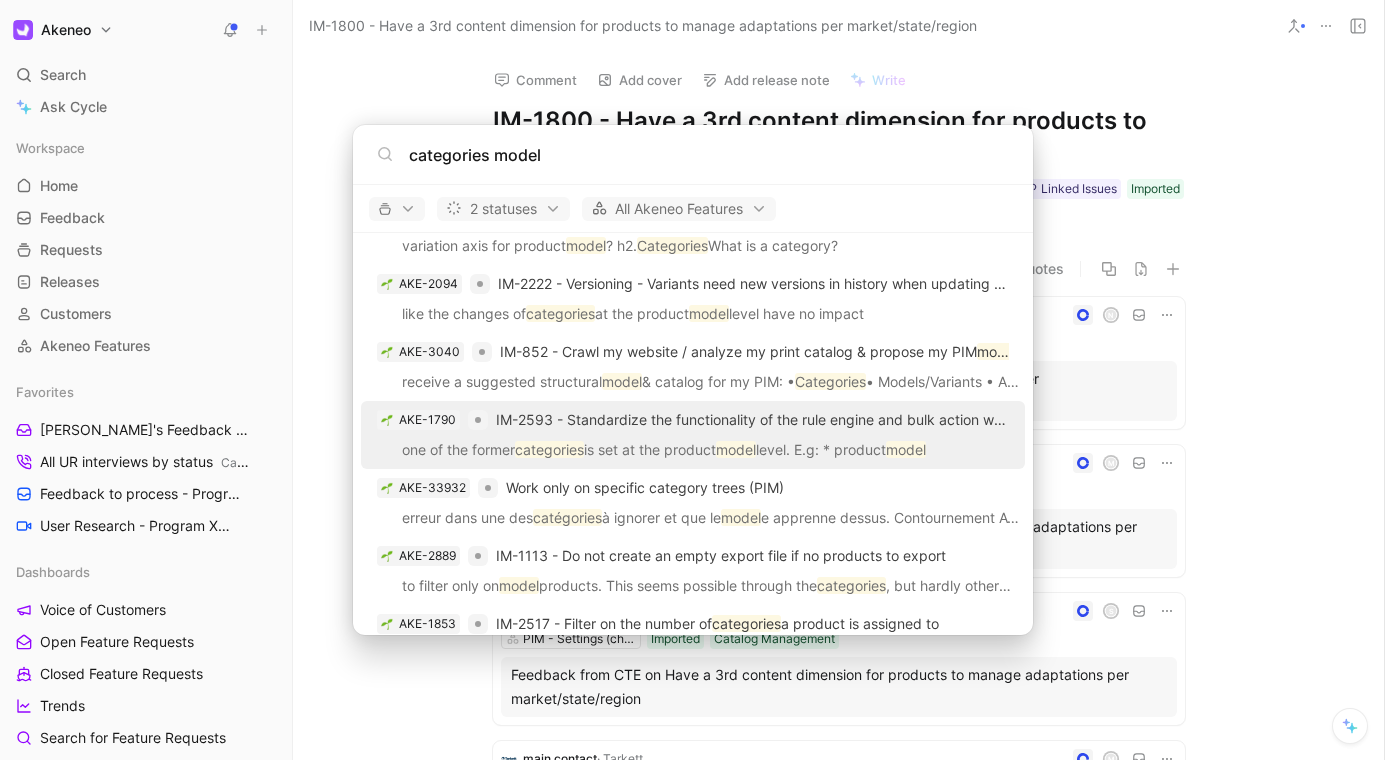 scroll, scrollTop: 246, scrollLeft: 0, axis: vertical 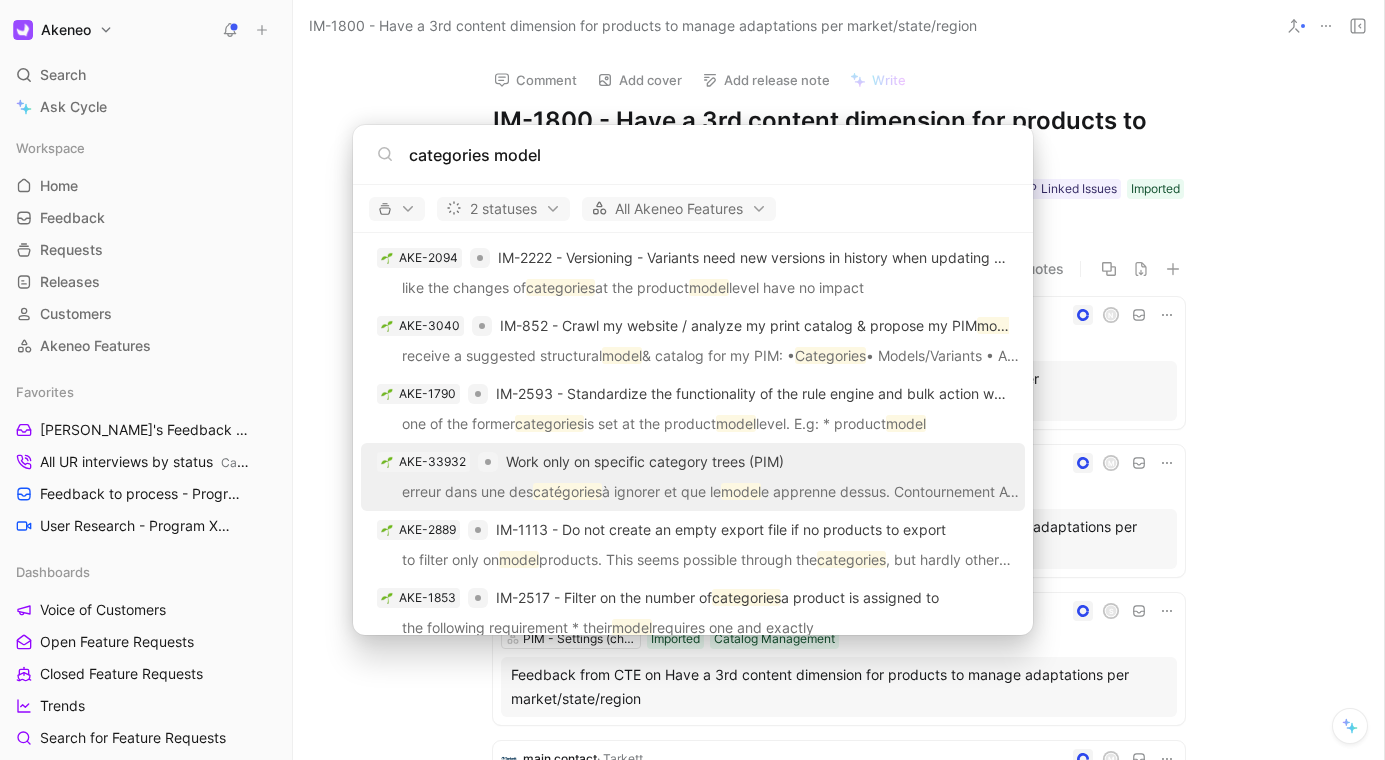 type on "categories model" 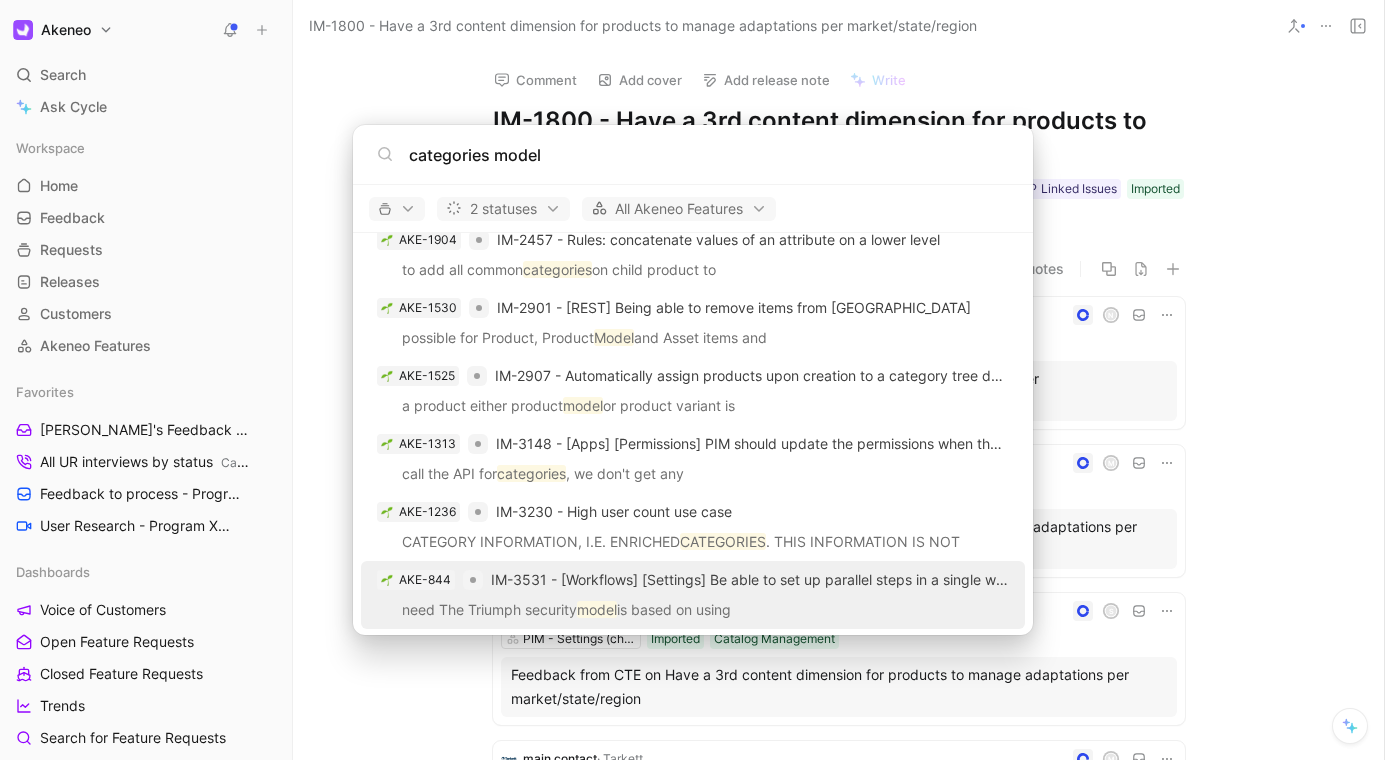 scroll, scrollTop: 1022, scrollLeft: 0, axis: vertical 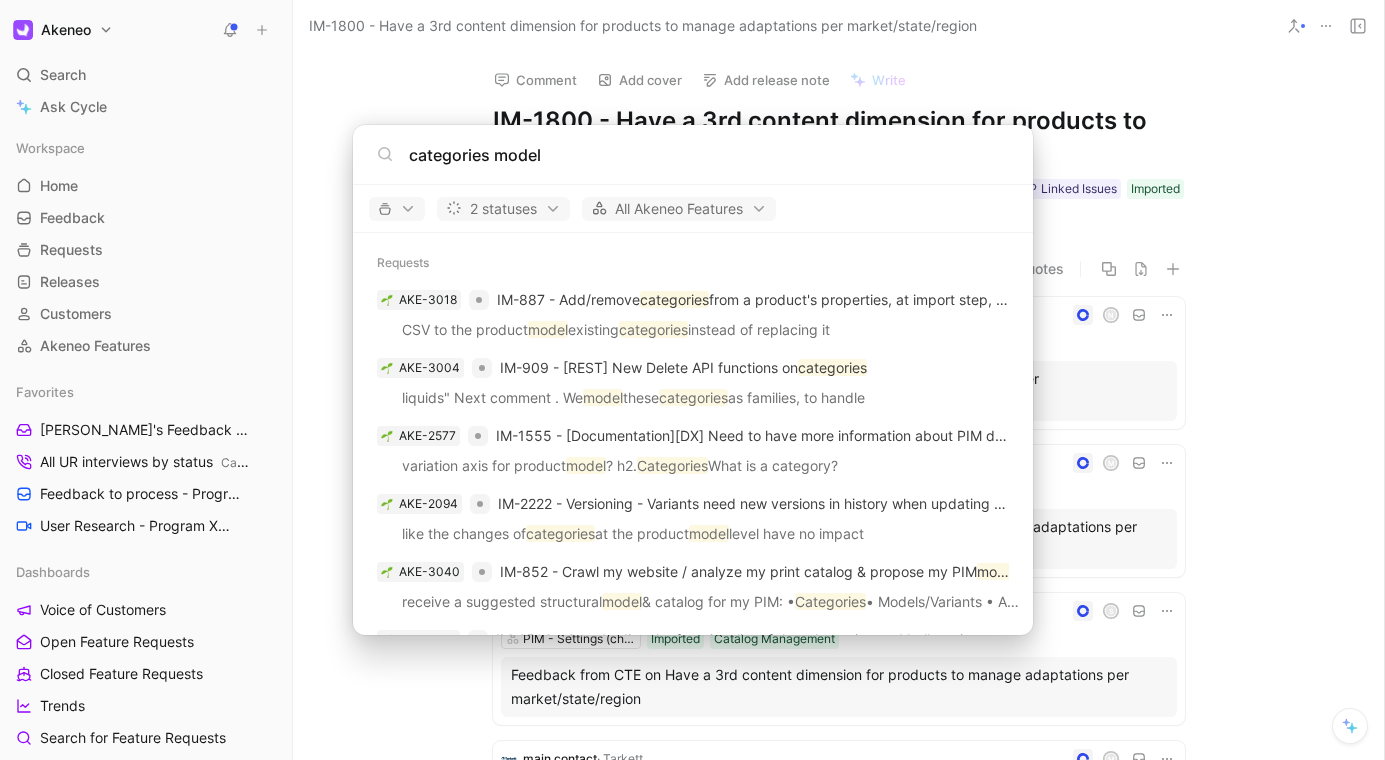 click on "Akeneo Search ⌘ K Ask Cycle Workspace Home G then H Feedback G then F Requests G then R Releases G then L Customers Akeneo Features Favorites Akeneo's Feedback Inbox All Product Areas All UR interviews by status Call Recordings / User Interviews Feedback to process - Program X PROGRAM X User Research - Program X PROGRAM X Dashboards Voice of Customers Open Feature Requests Closed Feature Requests Trends Search for Feature Requests Top Companies JTBD dashboard Companies' insights (Test Hugo) Other SEAMLESS ASSET All Product Areas Amandine's Feedback Inbox Akeneo's Feedback Inbox Feedback Inbox - Tagging ALL teams · UR interviews New Jobs-to-be-done to review (Hugo) Key learnings All feedback All Feature Requests Feature Requests by status Feature Requests by feature JTBD Database Jobs-to-be-done Call Recordings / User Interviews All UR interviews by status All UR interviews by projects ACTIVATION APPS PLATFORM AUTOMATION & AI COLLABORATION NEW VoC Studios / Collaboration Feedback to process" at bounding box center [692, 380] 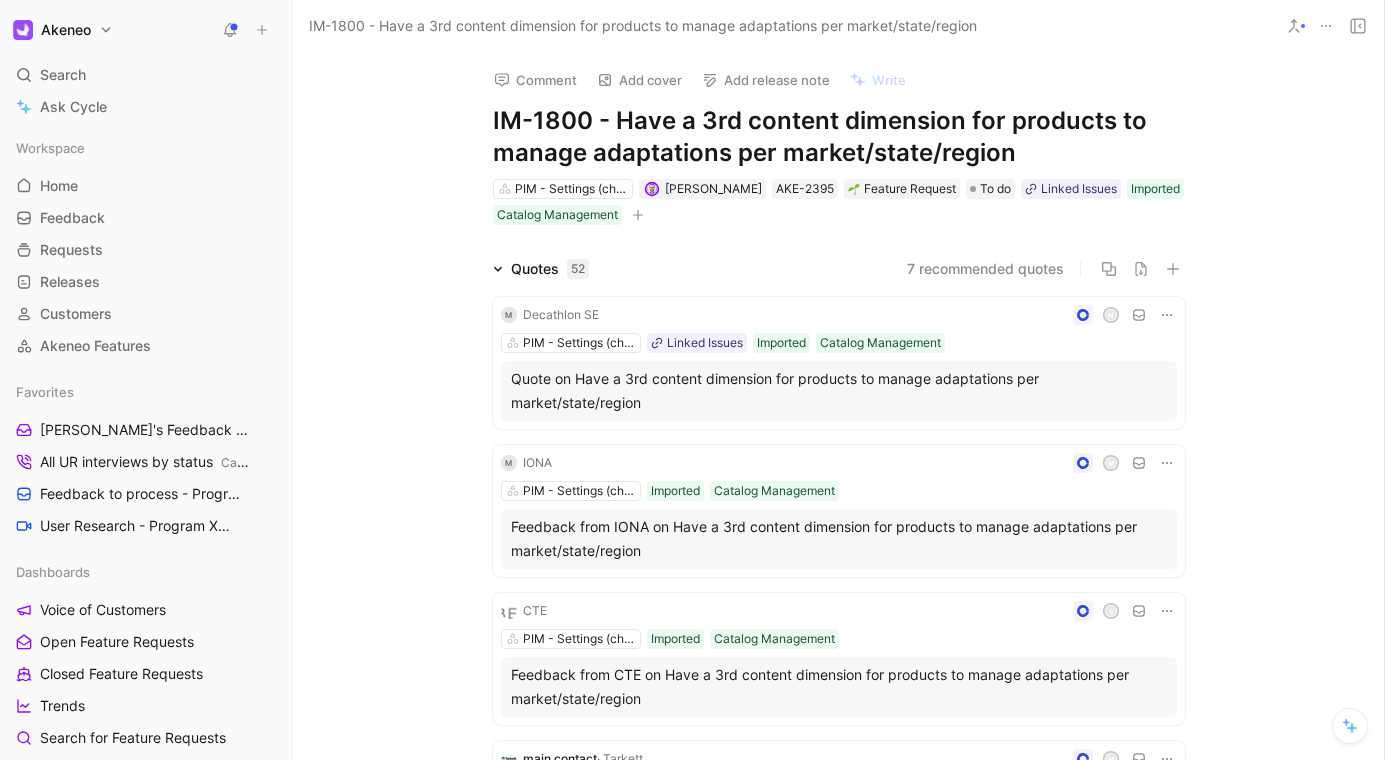 click on "Comment Add cover Add release note Write IM-1800 - Have a 3rd content dimension for products to manage adaptations per market/state/region PIM - Settings (channels, locales, currencies, measurements) Christophe Belval AKE-2395 Feature Request To do Linked Issues Imported Catalog Management" at bounding box center (839, 139) 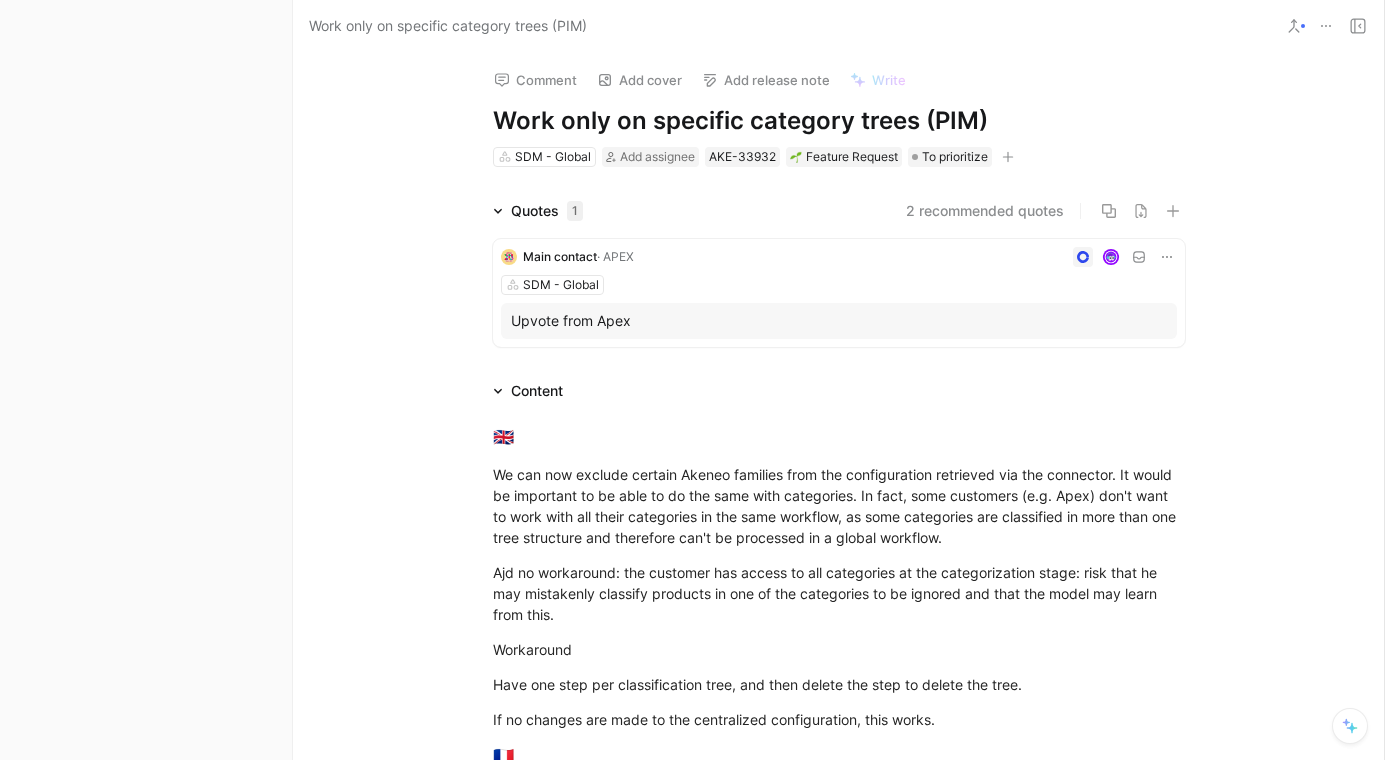 scroll, scrollTop: 0, scrollLeft: 0, axis: both 